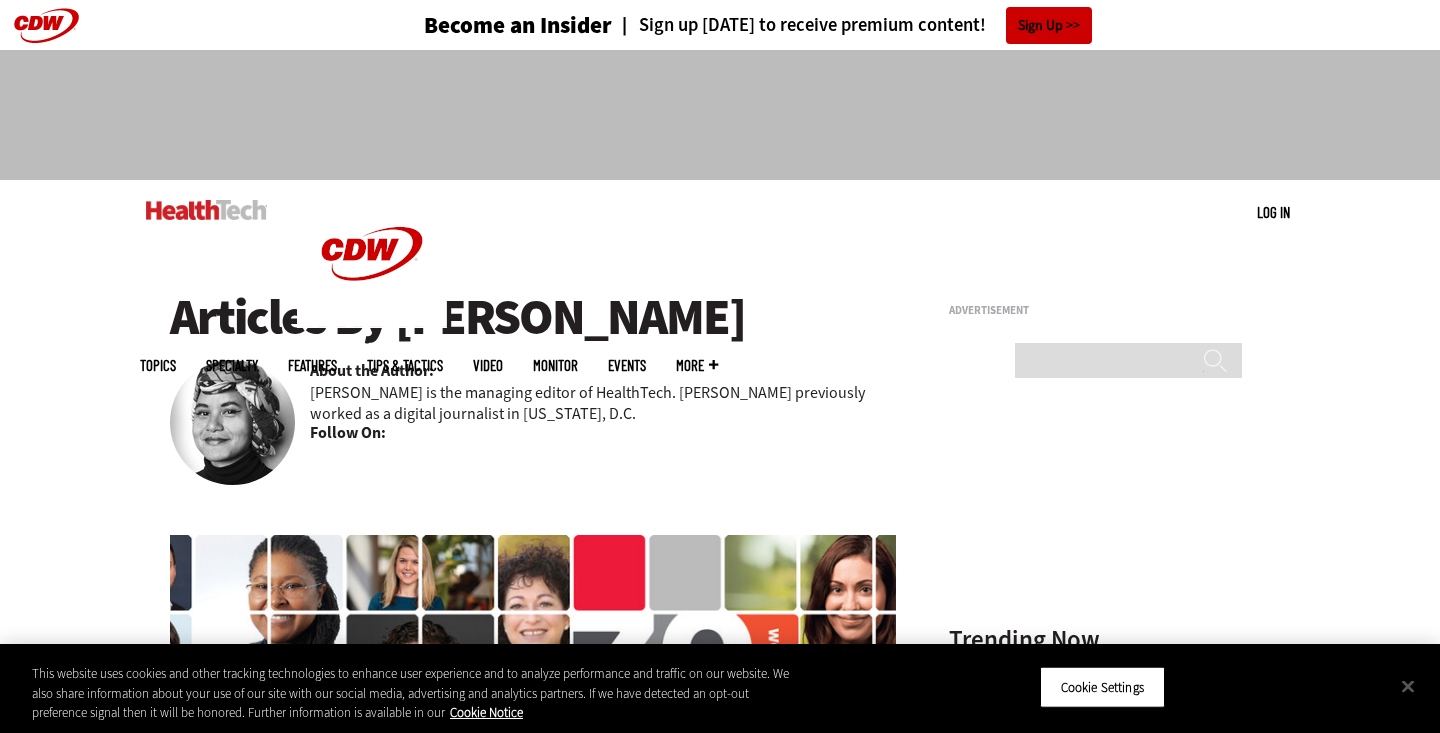 scroll, scrollTop: 0, scrollLeft: 0, axis: both 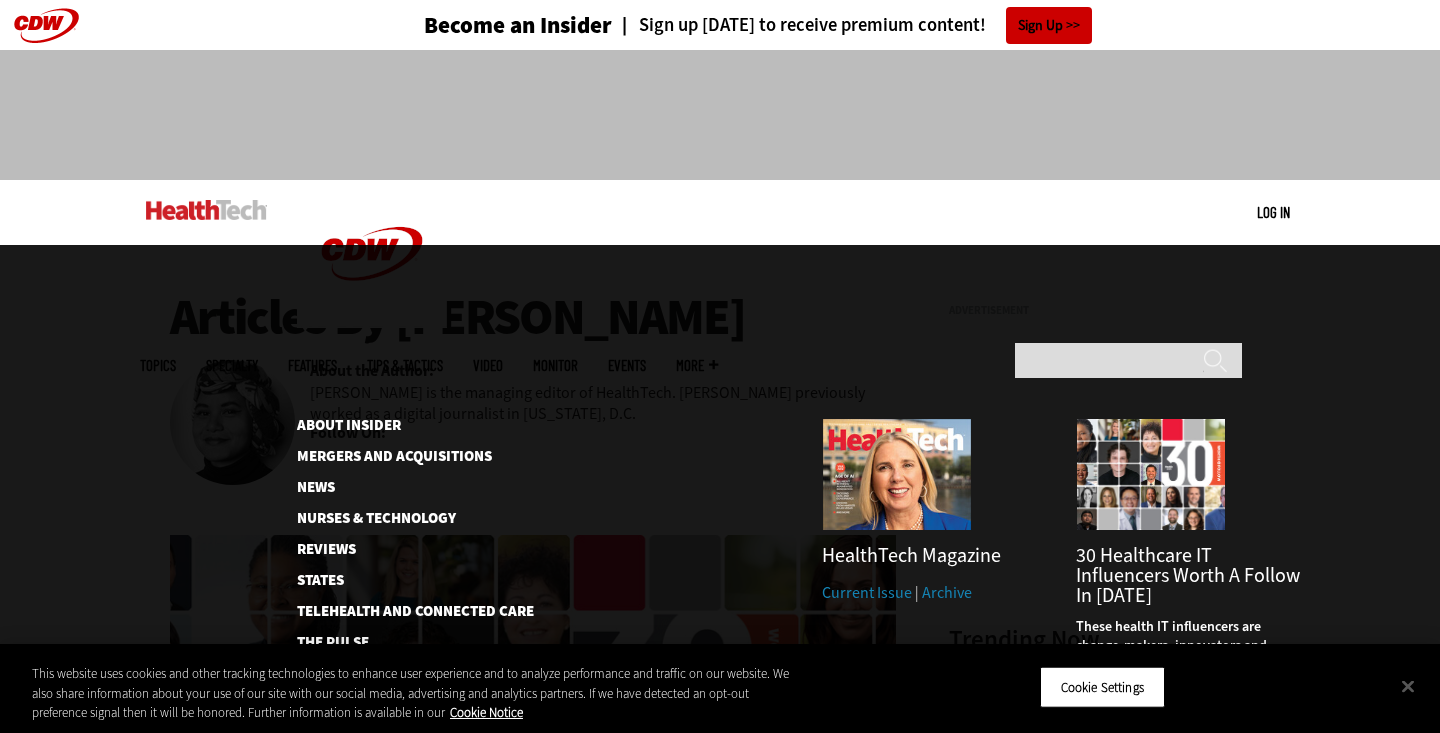 click on "More" at bounding box center (697, 365) 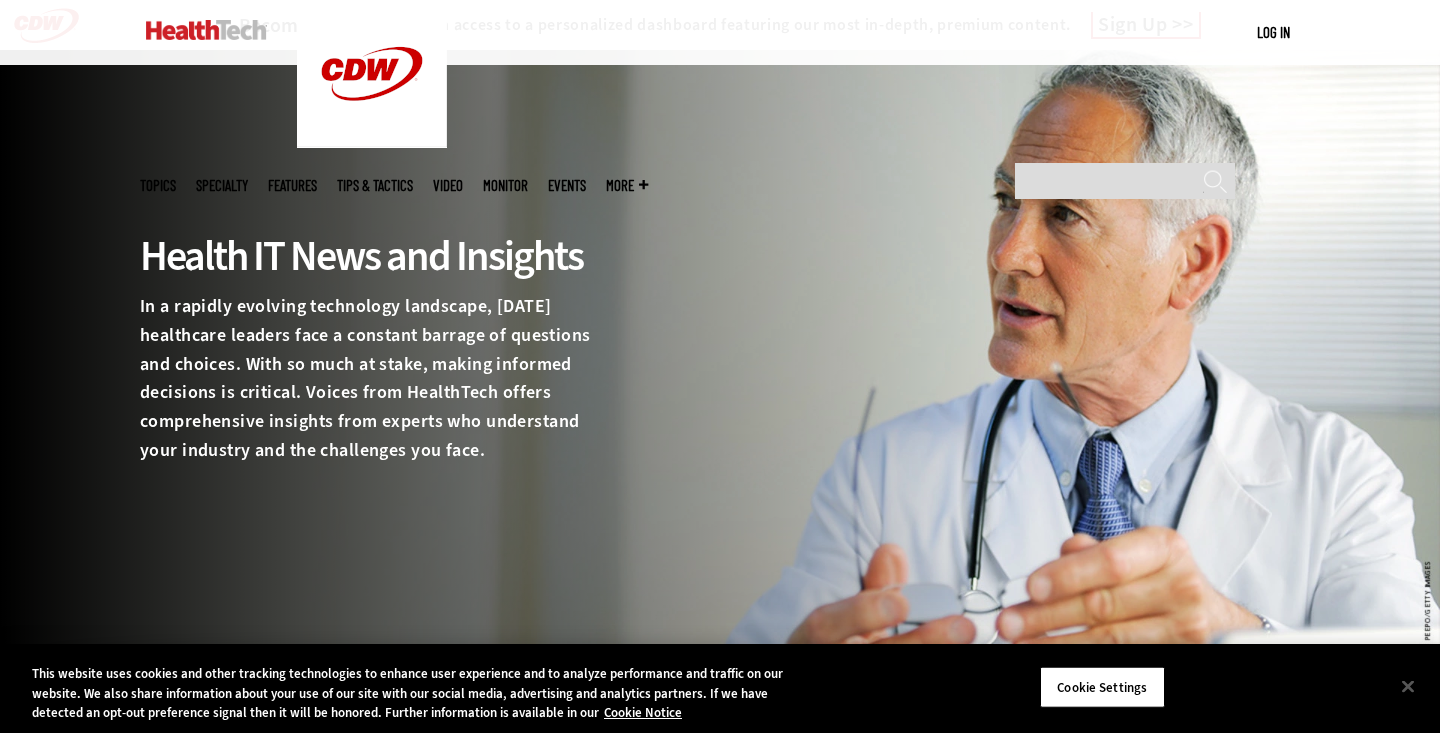scroll, scrollTop: 428, scrollLeft: 0, axis: vertical 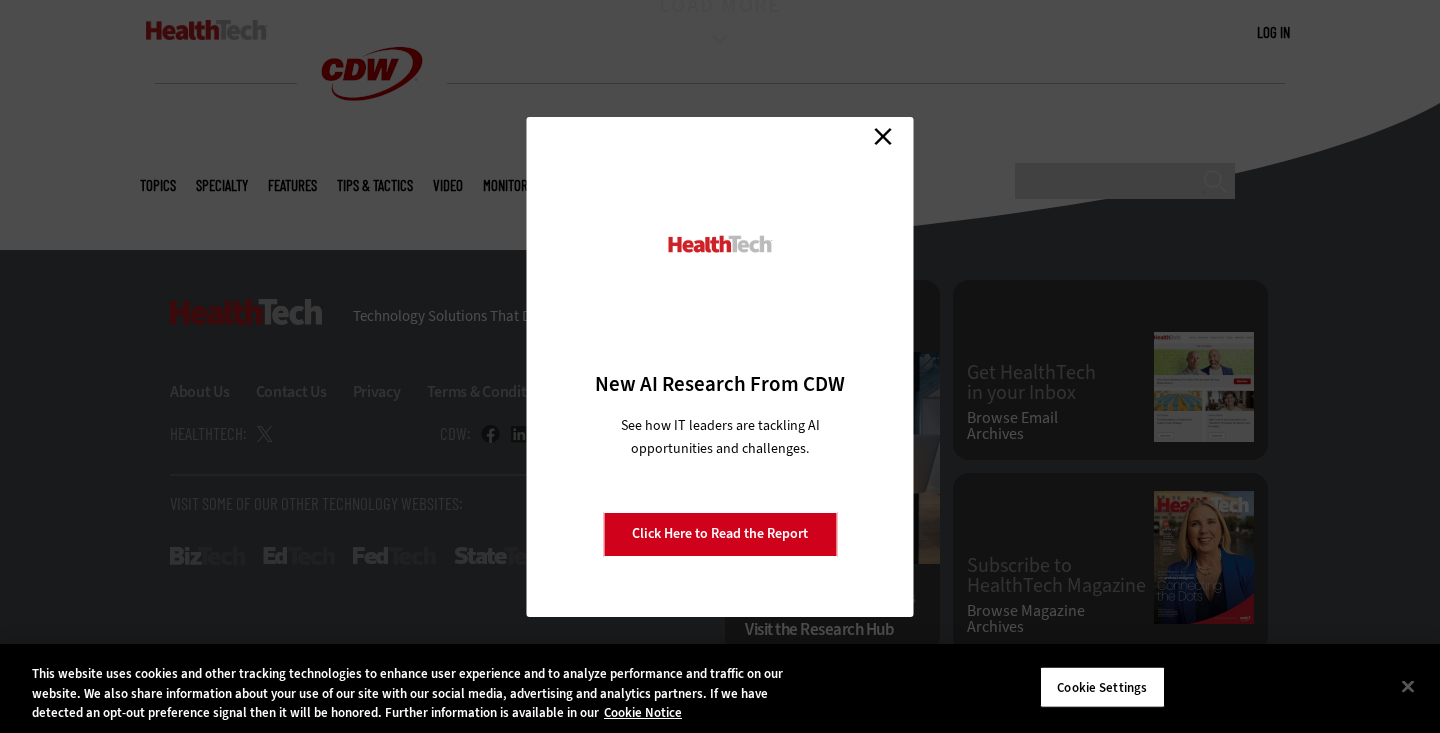 click on "Close" at bounding box center [883, 137] 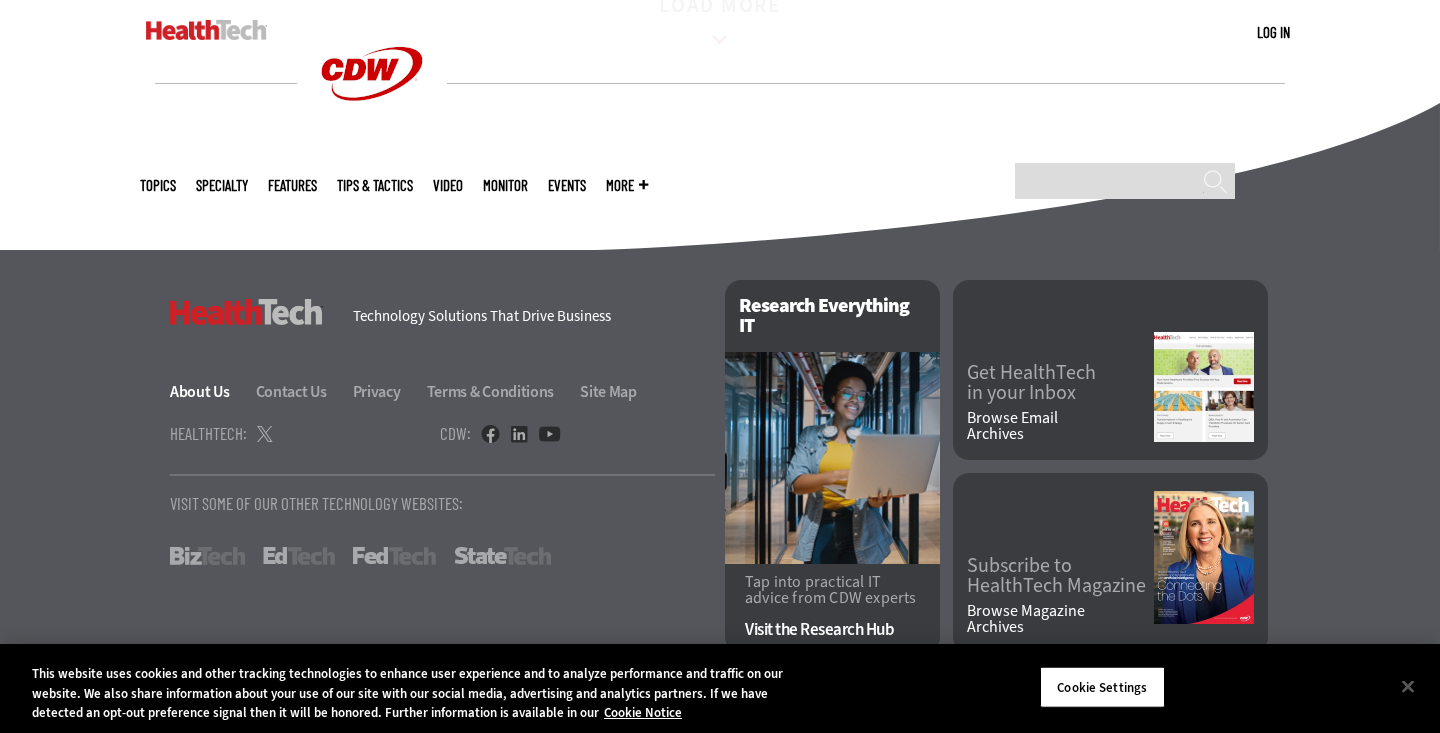 click on "About Us" at bounding box center (211, 391) 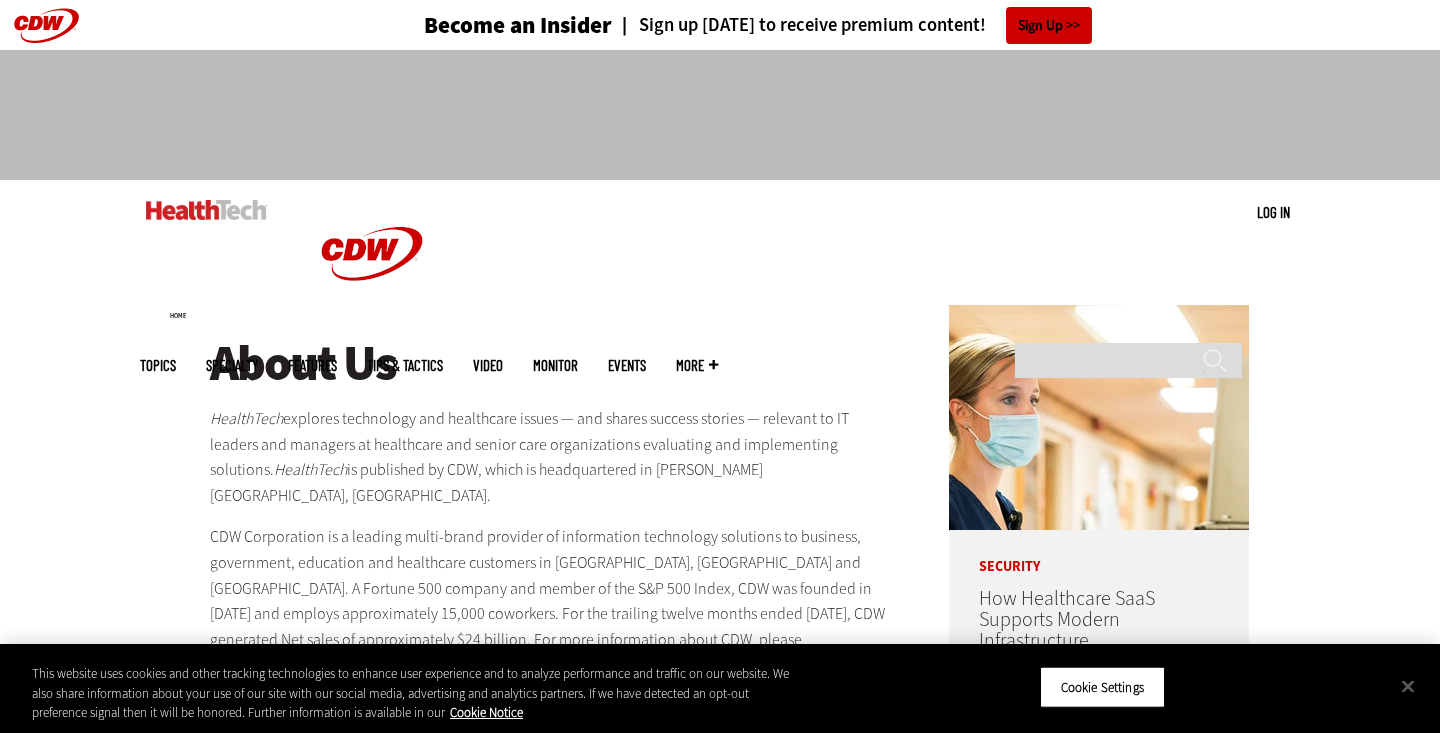 scroll, scrollTop: 0, scrollLeft: 0, axis: both 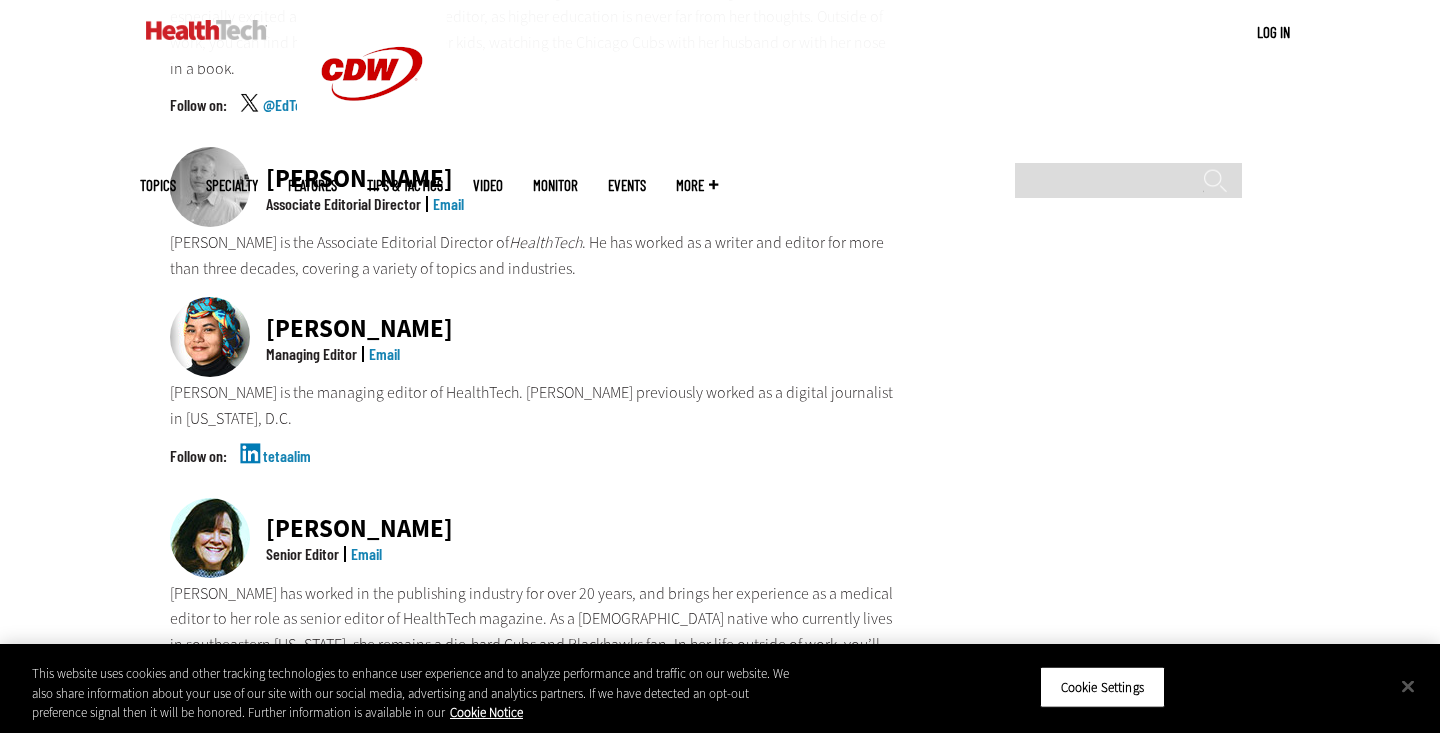 click on "Teta Alim is the managing editor of HealthTech. Teta previously worked as a digital journalist in Washington, D.C." at bounding box center (533, 405) 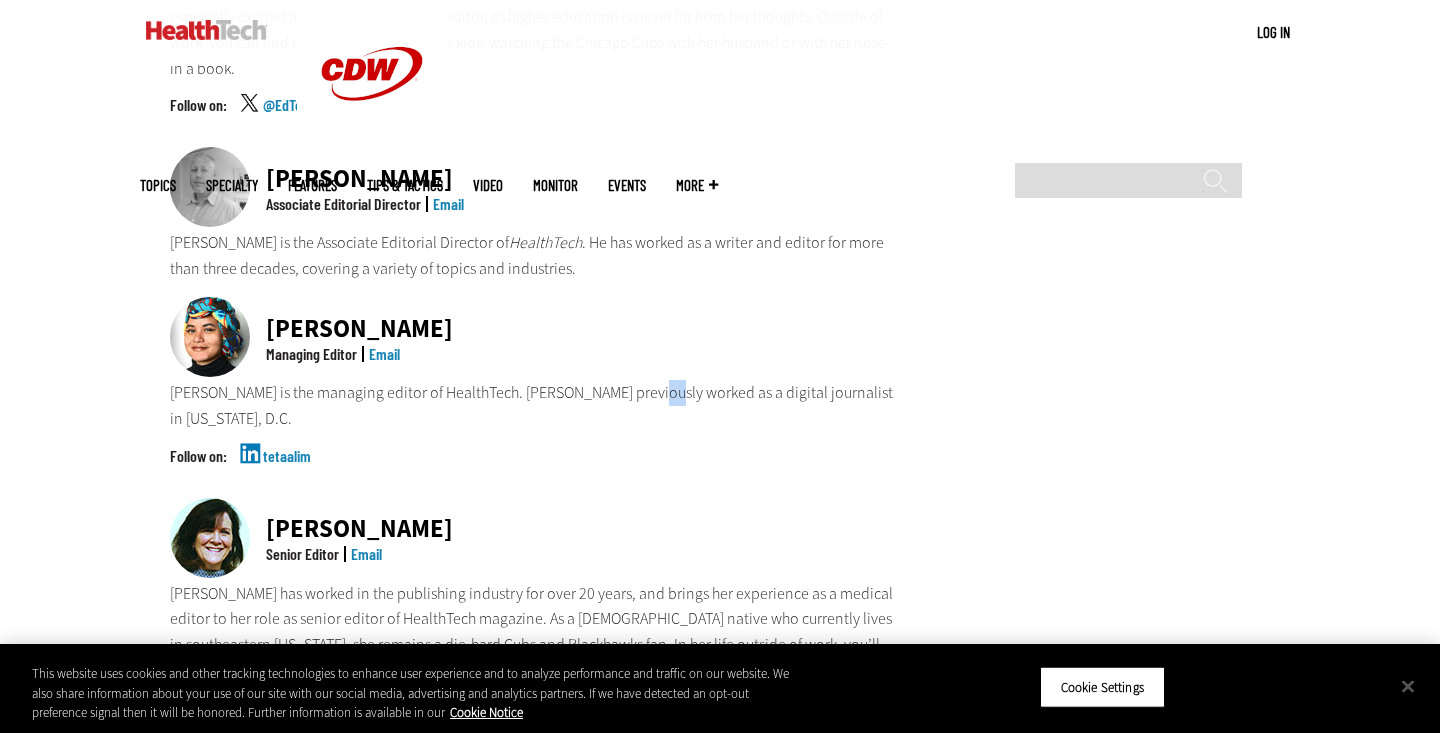 click on "Teta Alim is the managing editor of HealthTech. Teta previously worked as a digital journalist in Washington, D.C." at bounding box center (533, 405) 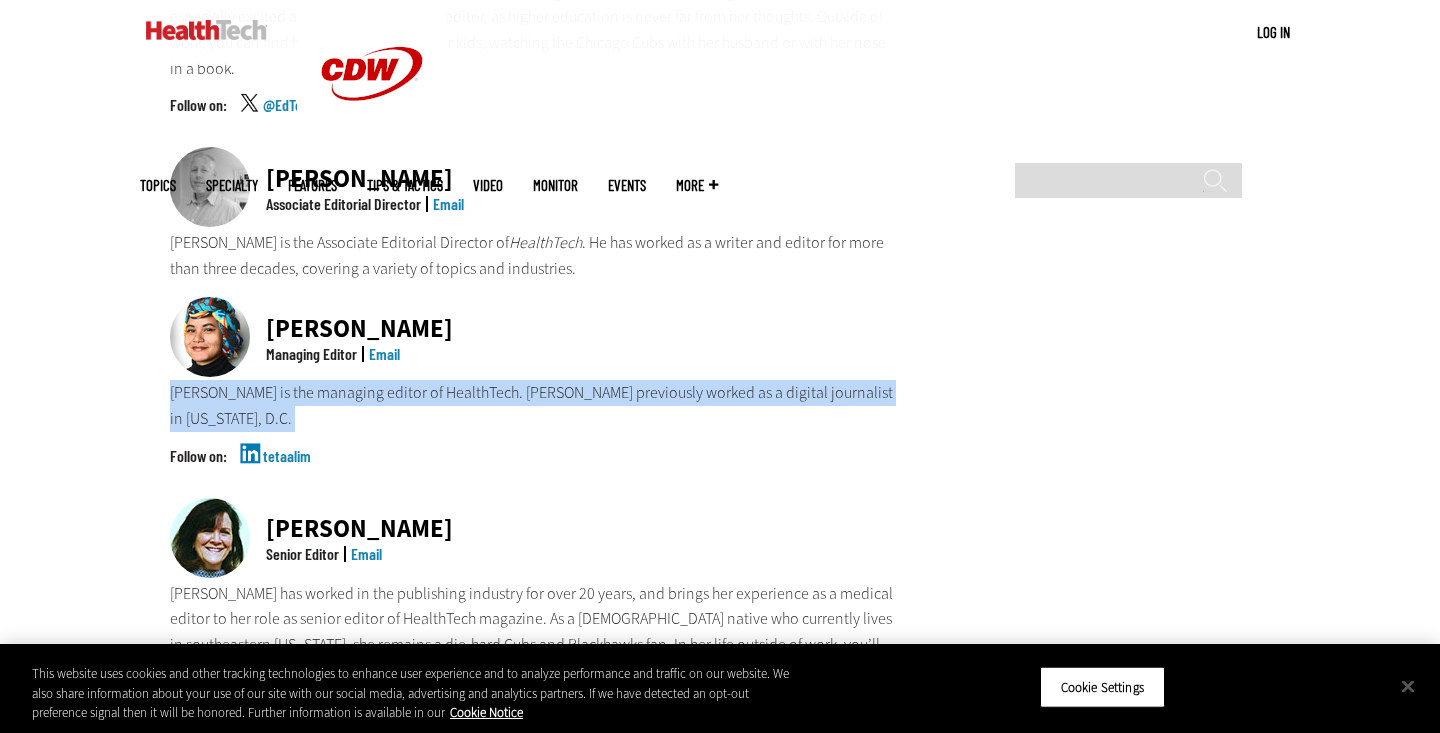 click on "Teta Alim is the managing editor of HealthTech. Teta previously worked as a digital journalist in Washington, D.C." at bounding box center [533, 405] 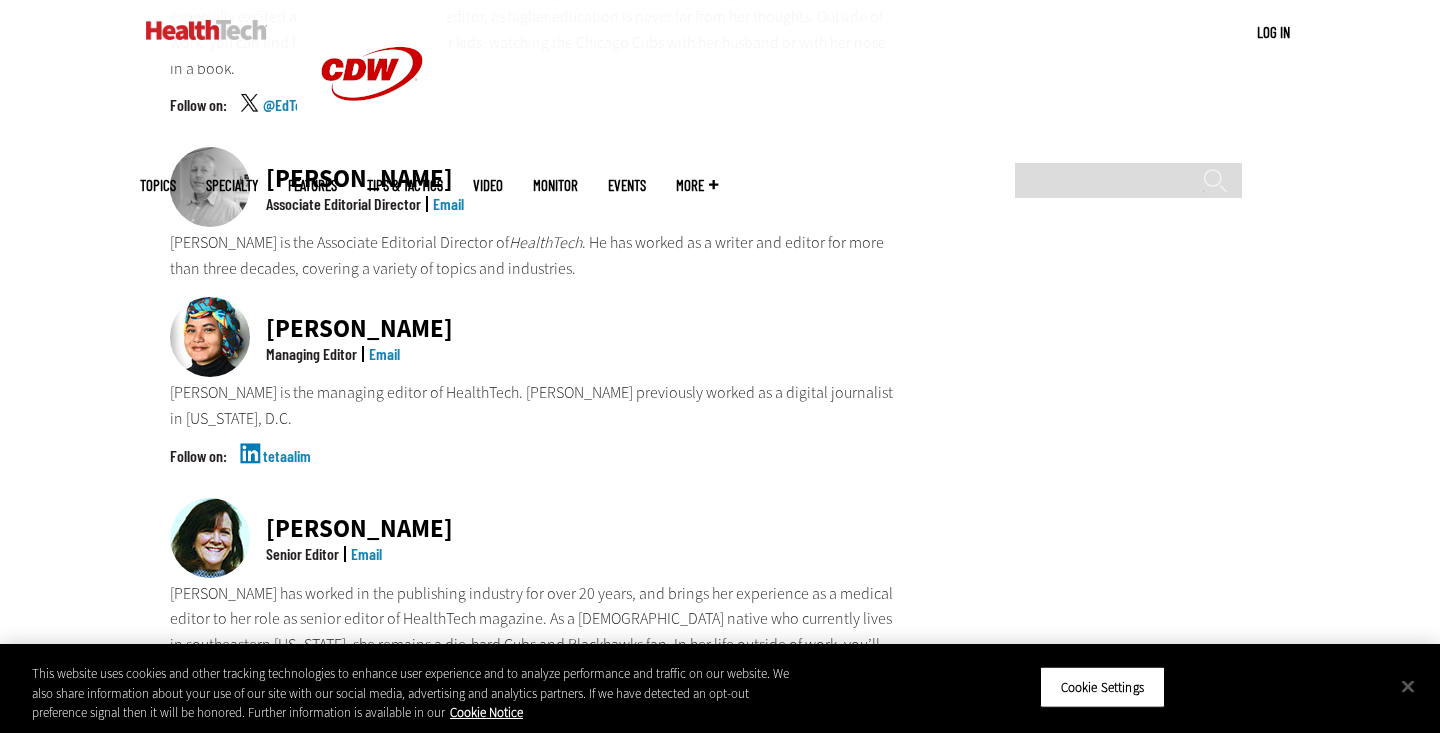 click on "Teta Alim is the managing editor of HealthTech. Teta previously worked as a digital journalist in Washington, D.C." at bounding box center (533, 405) 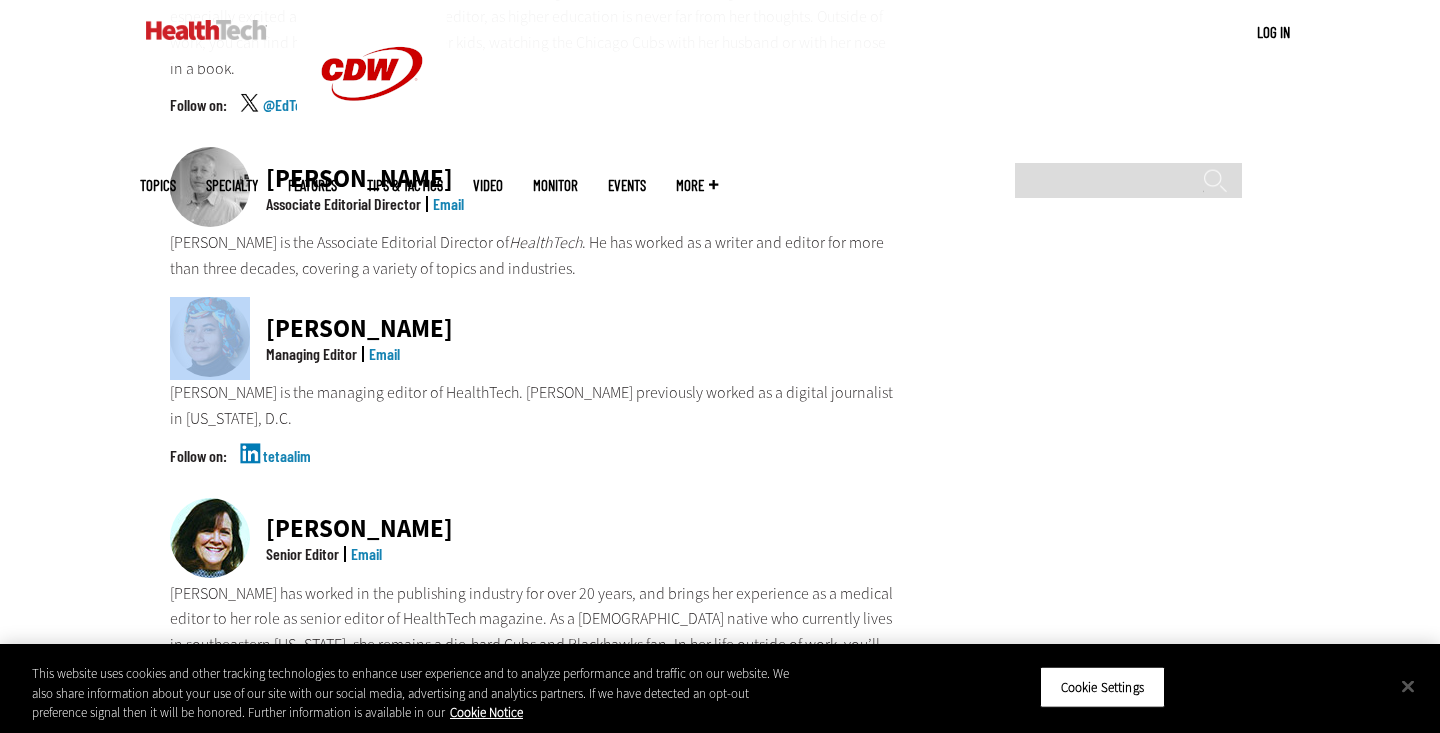 click on "About Us
HealthTech  explores technology and healthcare issues — and shares success stories — relevant to IT leaders and managers at healthcare and senior care organizations evaluating and implementing solutions.  HealthTech  is published by CDW, which is headquartered in Vernon Hills, Ill.
CDW Corporation is a leading multi-brand provider of information technology solutions to business, government, education and healthcare customers in the United States, the United Kingdom and Canada. A Fortune 500 company and member of the S&P 500 Index, CDW was founded in 1984 and employs approximately 15,000 coworkers. For the trailing twelve months ended September 30, 2022, CDW generated Net sales of approximately $24 billion. For more information about CDW, please visit  www.CDW.com .
Ryan Petersen
Editor in Chief" at bounding box center [533, 58] 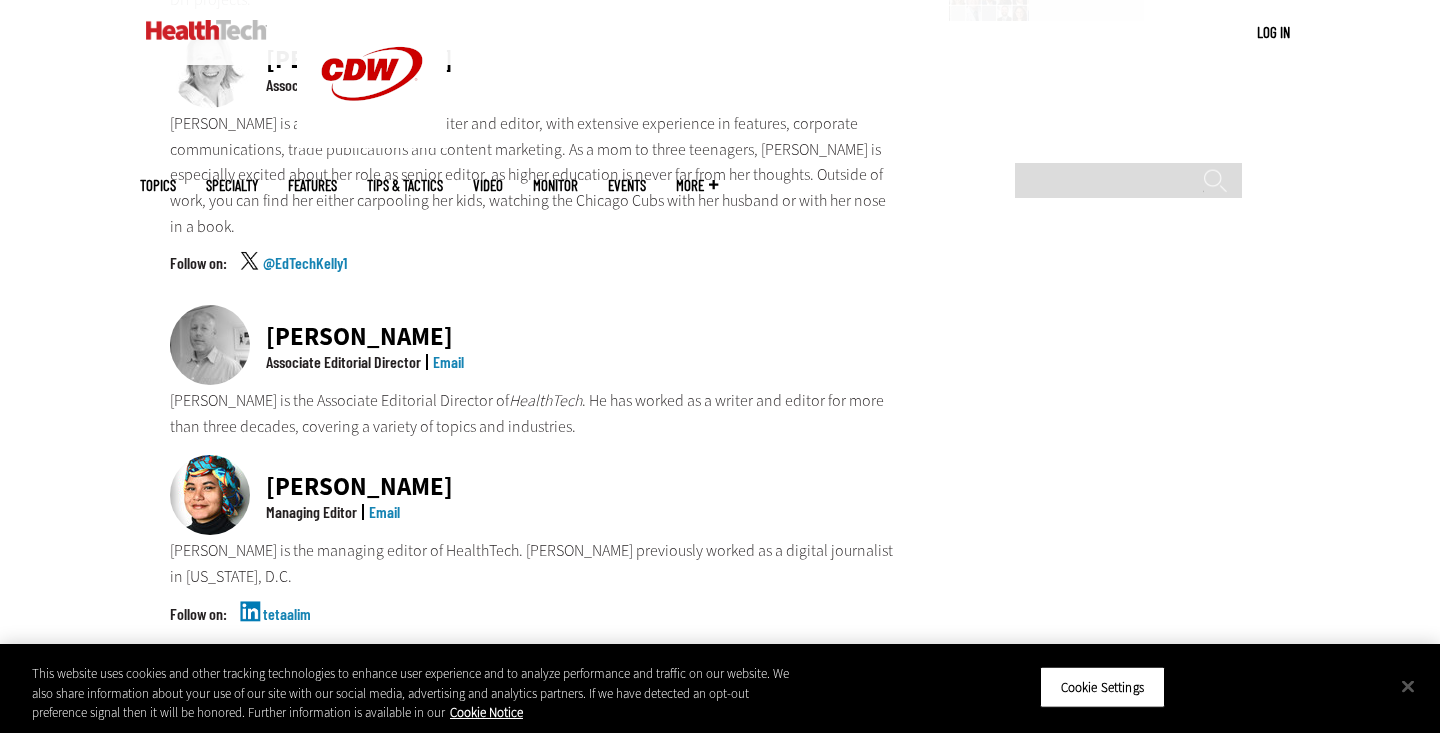 scroll, scrollTop: 1237, scrollLeft: 0, axis: vertical 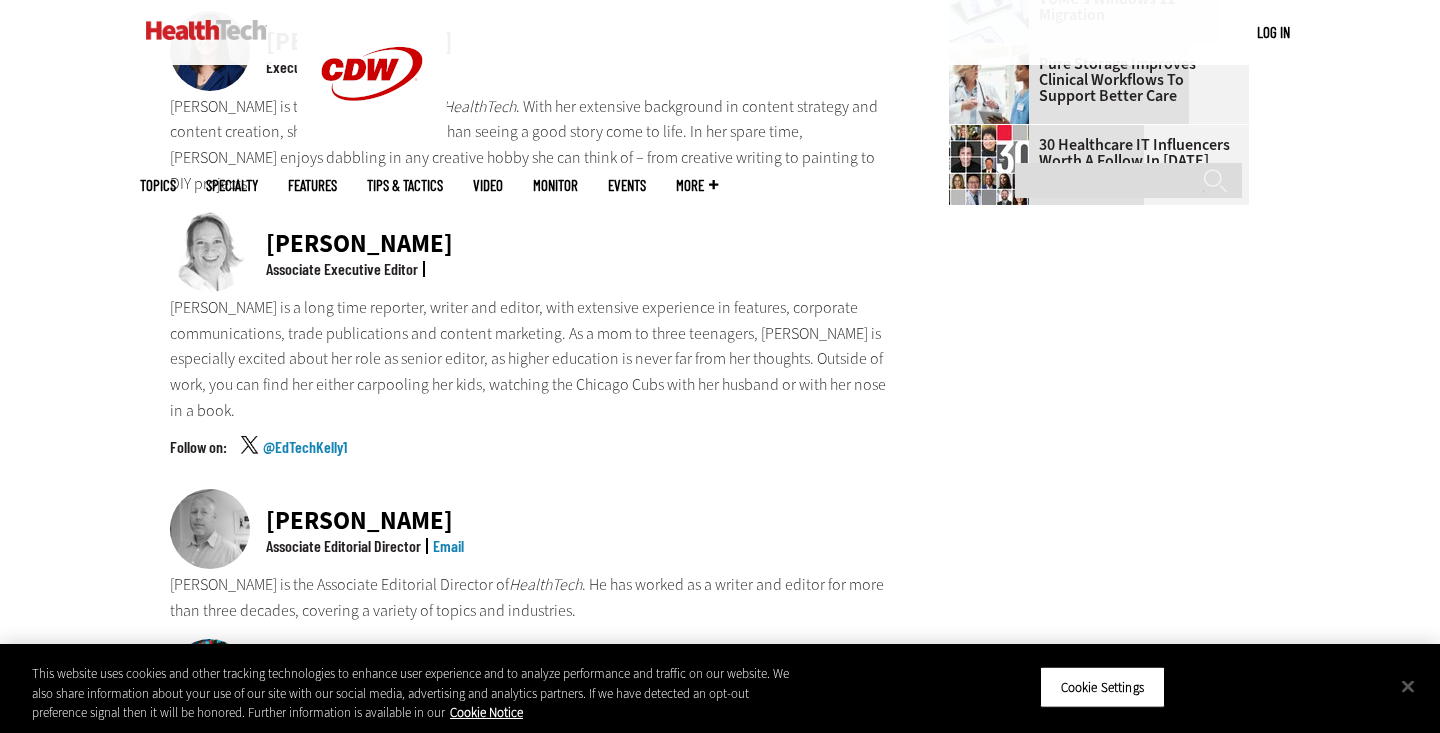 click on "Kelly is a long time reporter, writer and editor, with extensive experience in features, corporate communications, trade publications and content marketing. As a mom to three teenagers, Kelly is especially excited about her role as senior editor, as higher education is never far from her thoughts. Outside of work, you can find her either carpooling her kids, watching the Chicago Cubs with her husband or with her nose in a book." at bounding box center [533, 359] 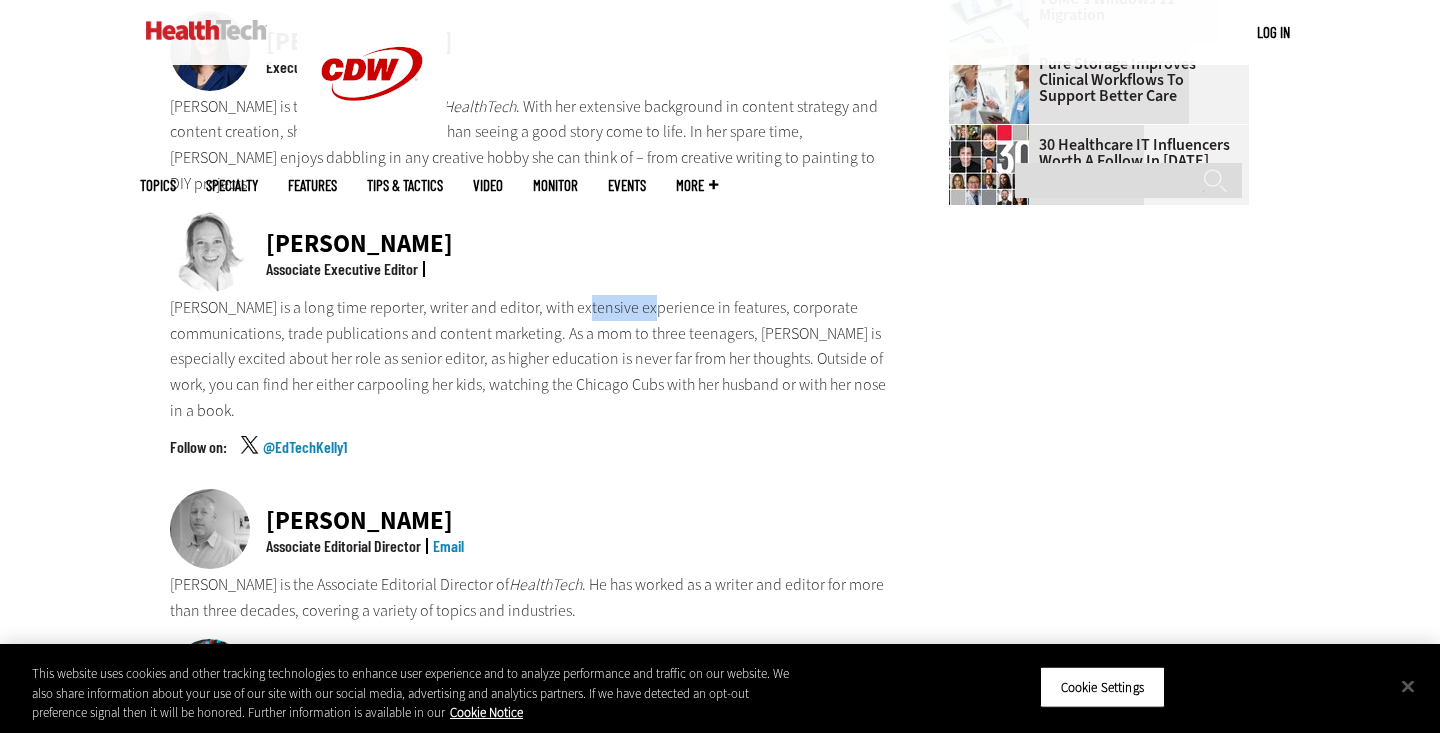click on "Kelly is a long time reporter, writer and editor, with extensive experience in features, corporate communications, trade publications and content marketing. As a mom to three teenagers, Kelly is especially excited about her role as senior editor, as higher education is never far from her thoughts. Outside of work, you can find her either carpooling her kids, watching the Chicago Cubs with her husband or with her nose in a book." at bounding box center (533, 359) 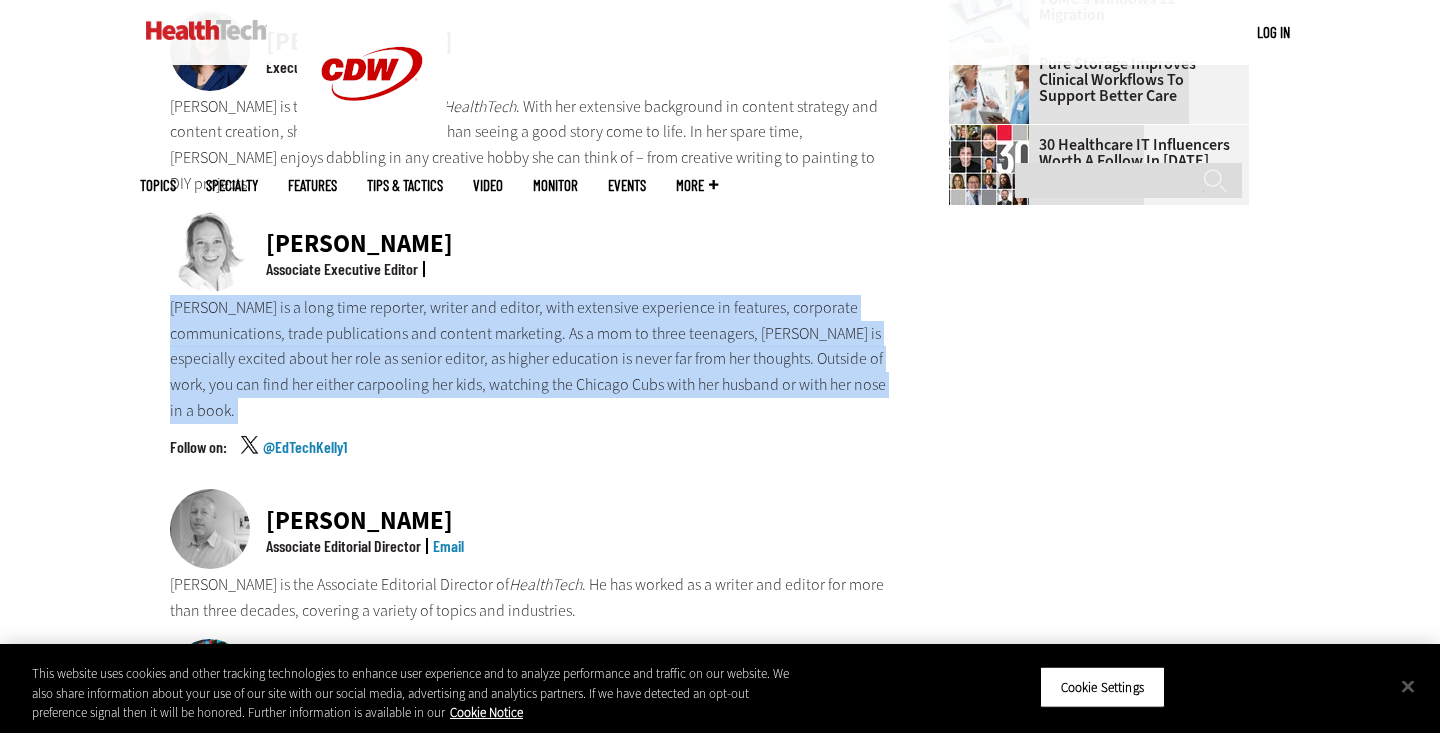 click on "Kelly is a long time reporter, writer and editor, with extensive experience in features, corporate communications, trade publications and content marketing. As a mom to three teenagers, Kelly is especially excited about her role as senior editor, as higher education is never far from her thoughts. Outside of work, you can find her either carpooling her kids, watching the Chicago Cubs with her husband or with her nose in a book." at bounding box center [533, 359] 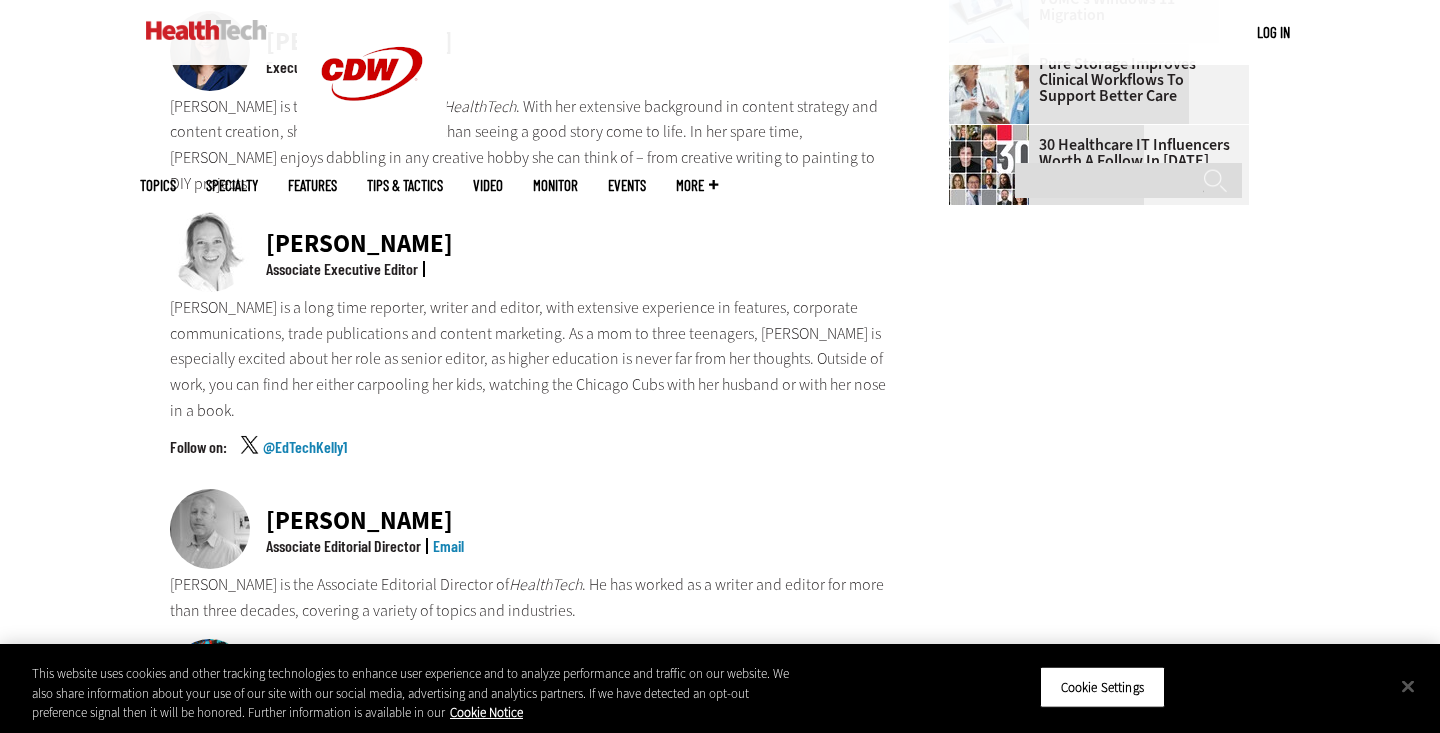 click on "Kelly is a long time reporter, writer and editor, with extensive experience in features, corporate communications, trade publications and content marketing. As a mom to three teenagers, Kelly is especially excited about her role as senior editor, as higher education is never far from her thoughts. Outside of work, you can find her either carpooling her kids, watching the Chicago Cubs with her husband or with her nose in a book." at bounding box center (533, 359) 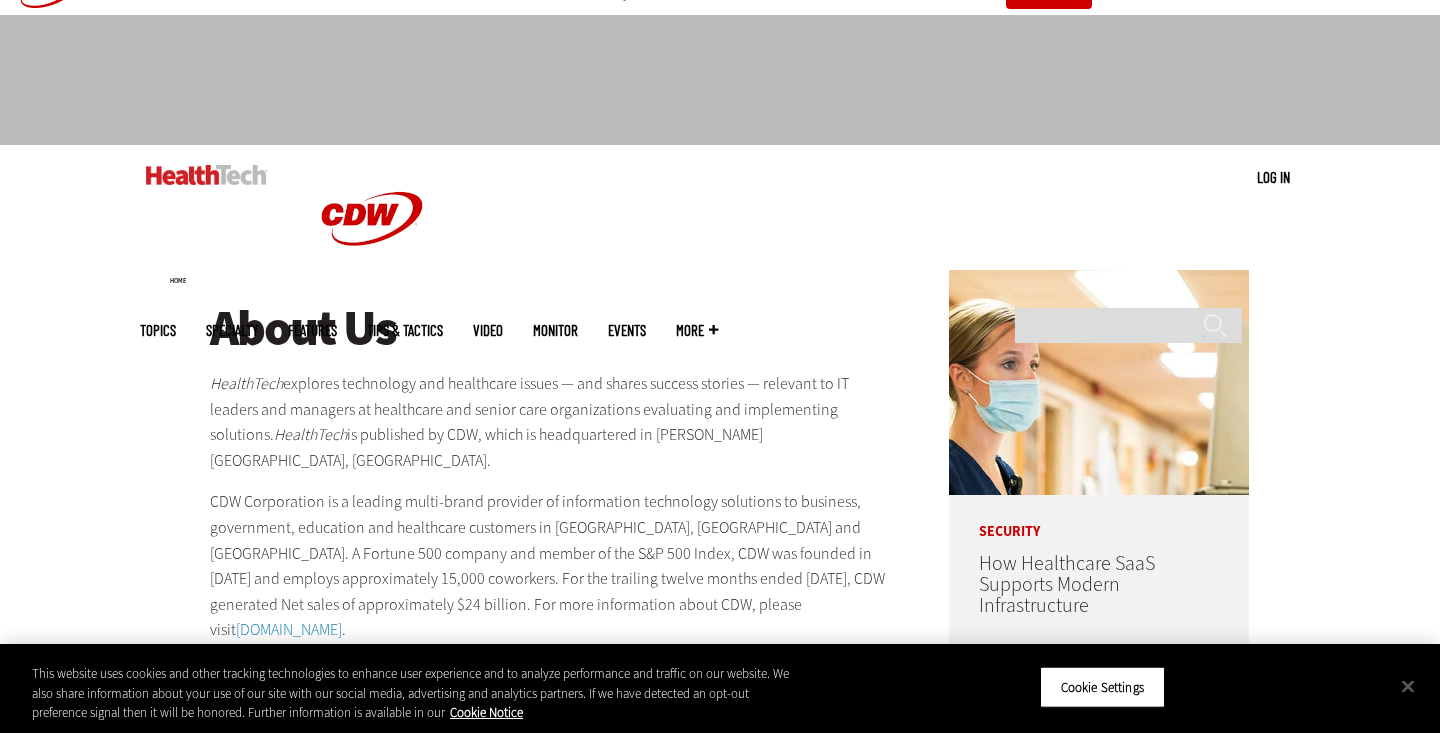 scroll, scrollTop: 49, scrollLeft: 0, axis: vertical 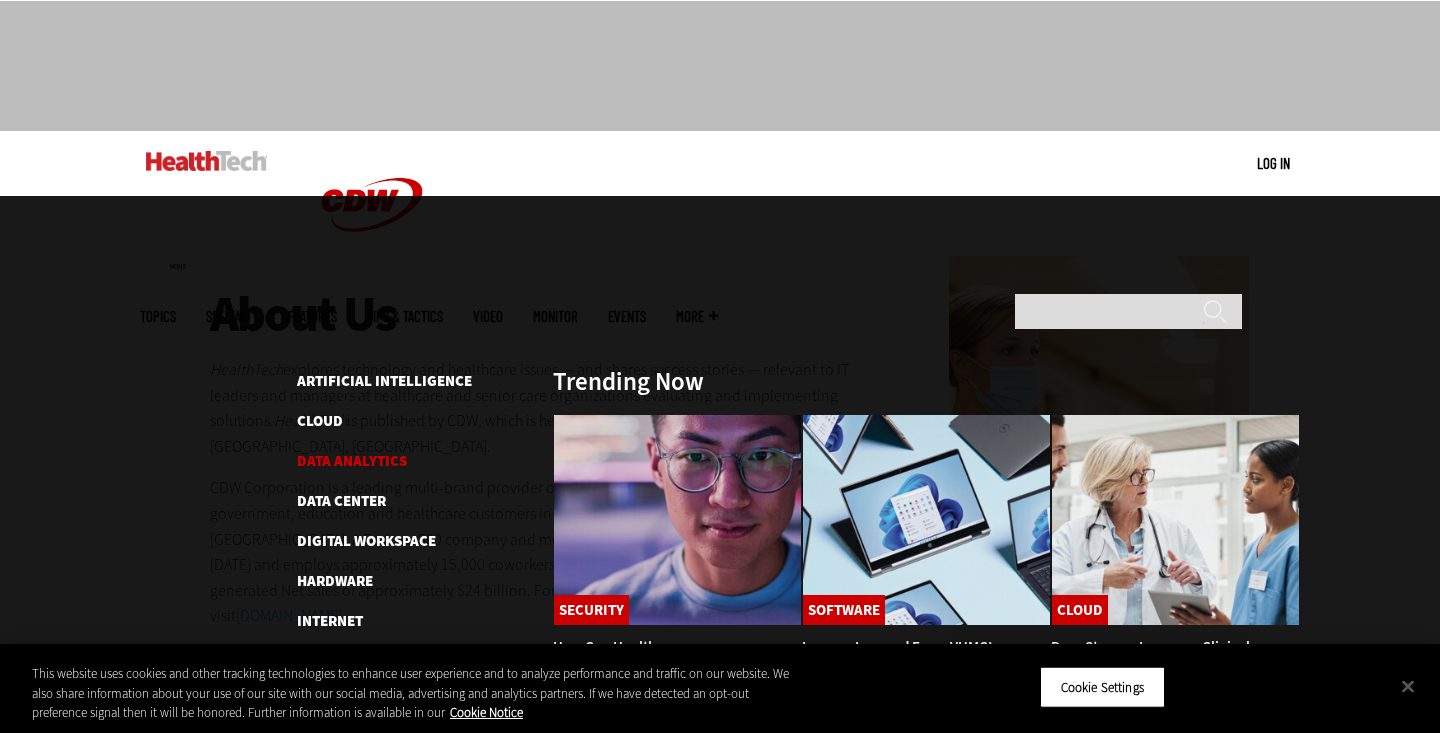 click on "Data Analytics" at bounding box center (352, 461) 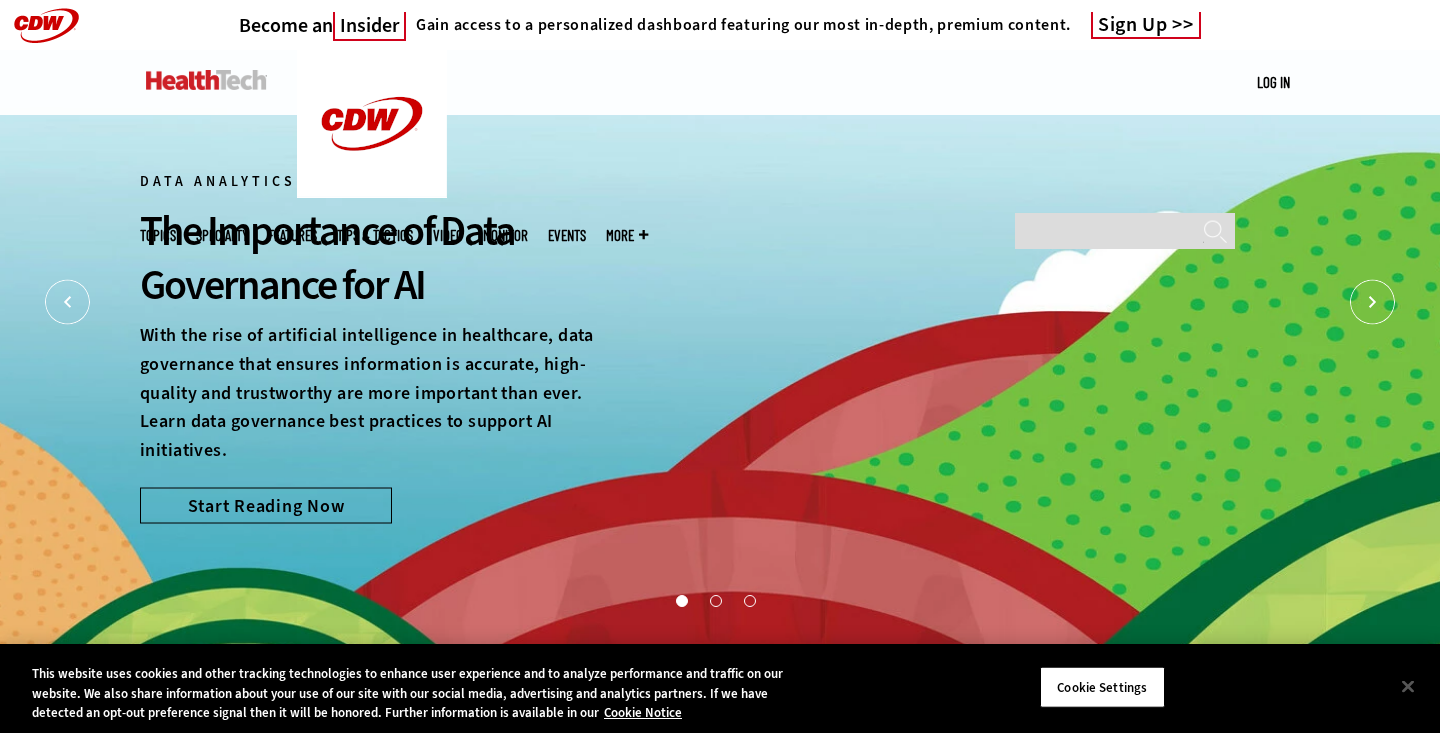 scroll, scrollTop: 0, scrollLeft: 0, axis: both 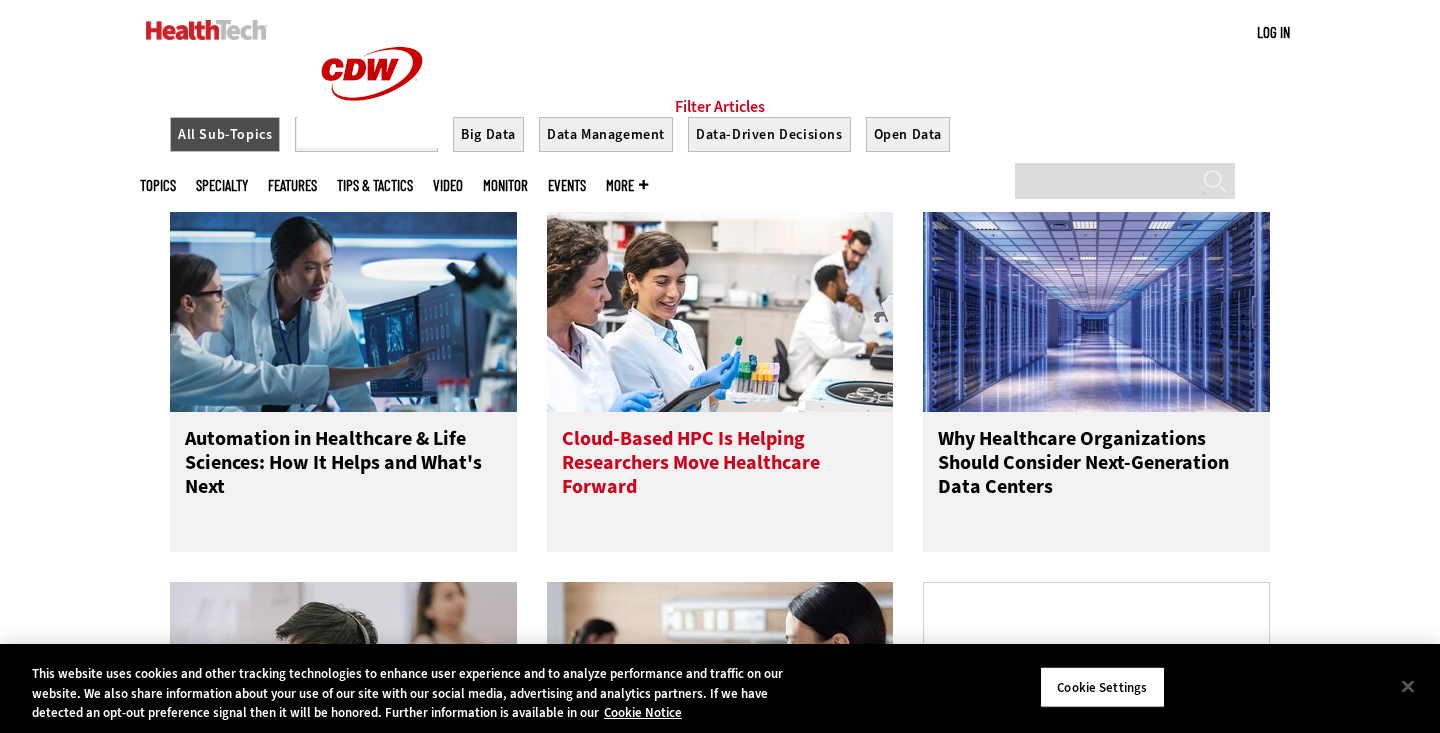 click on "Cloud-Based HPC Is Helping Researchers Move Healthcare Forward" at bounding box center [720, 467] 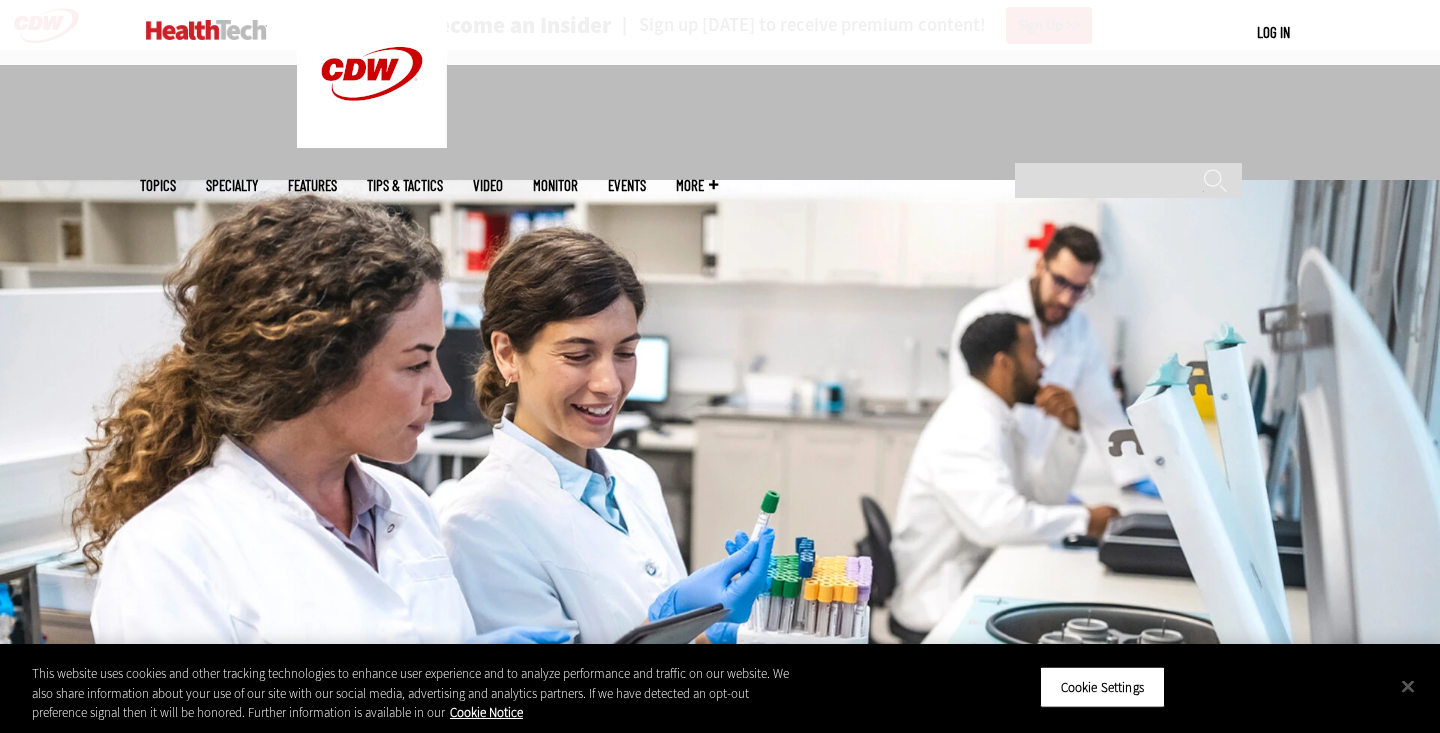 scroll, scrollTop: 590, scrollLeft: 0, axis: vertical 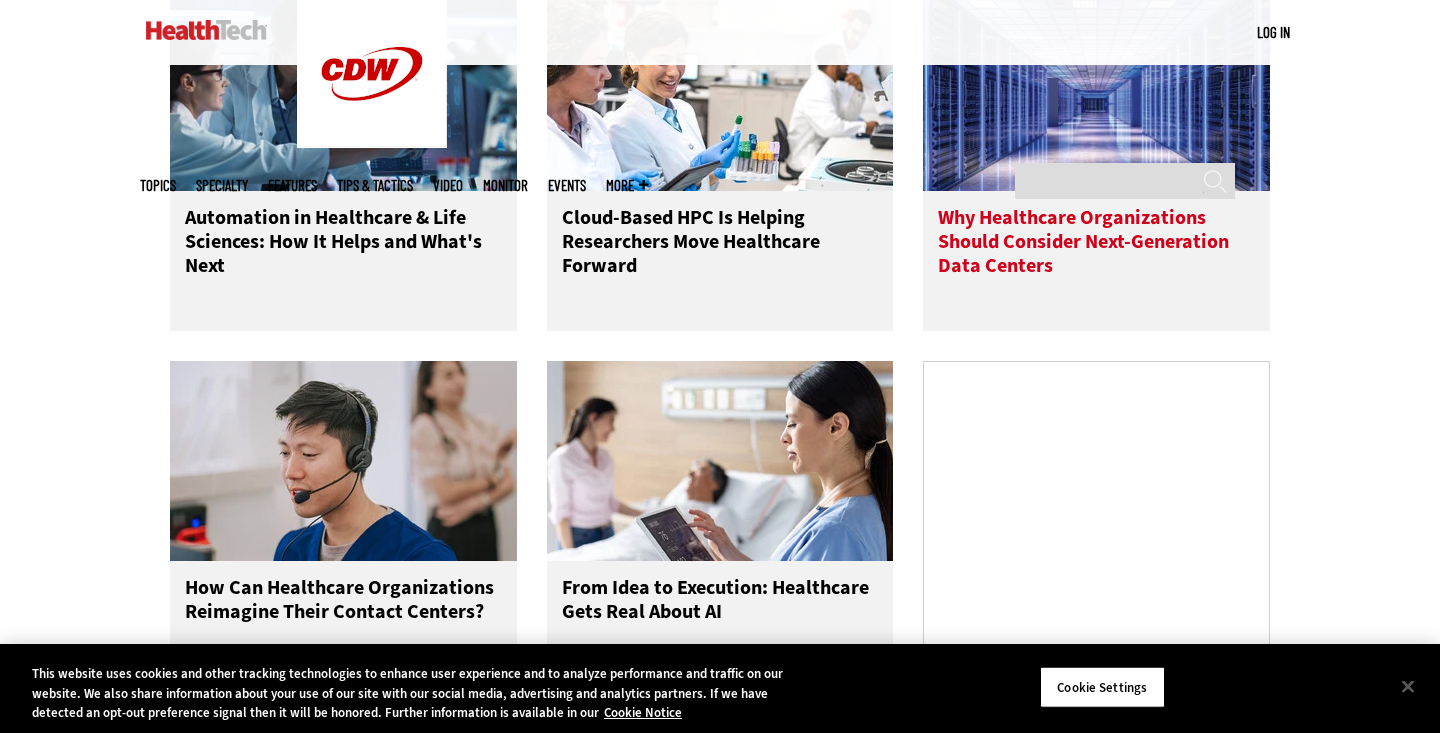 click on "Why Healthcare Organizations Should Consider Next-Generation Data Centers" at bounding box center [1096, 246] 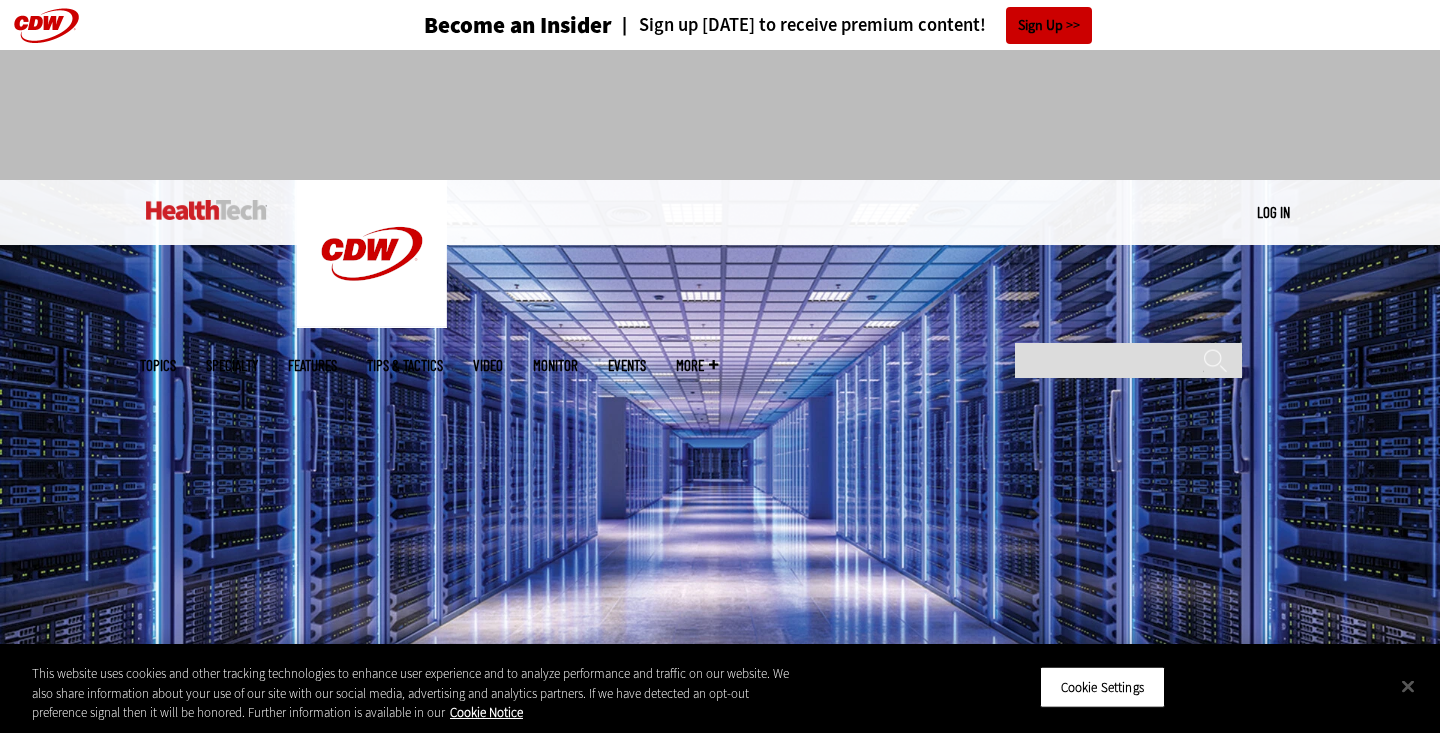 scroll, scrollTop: 0, scrollLeft: 0, axis: both 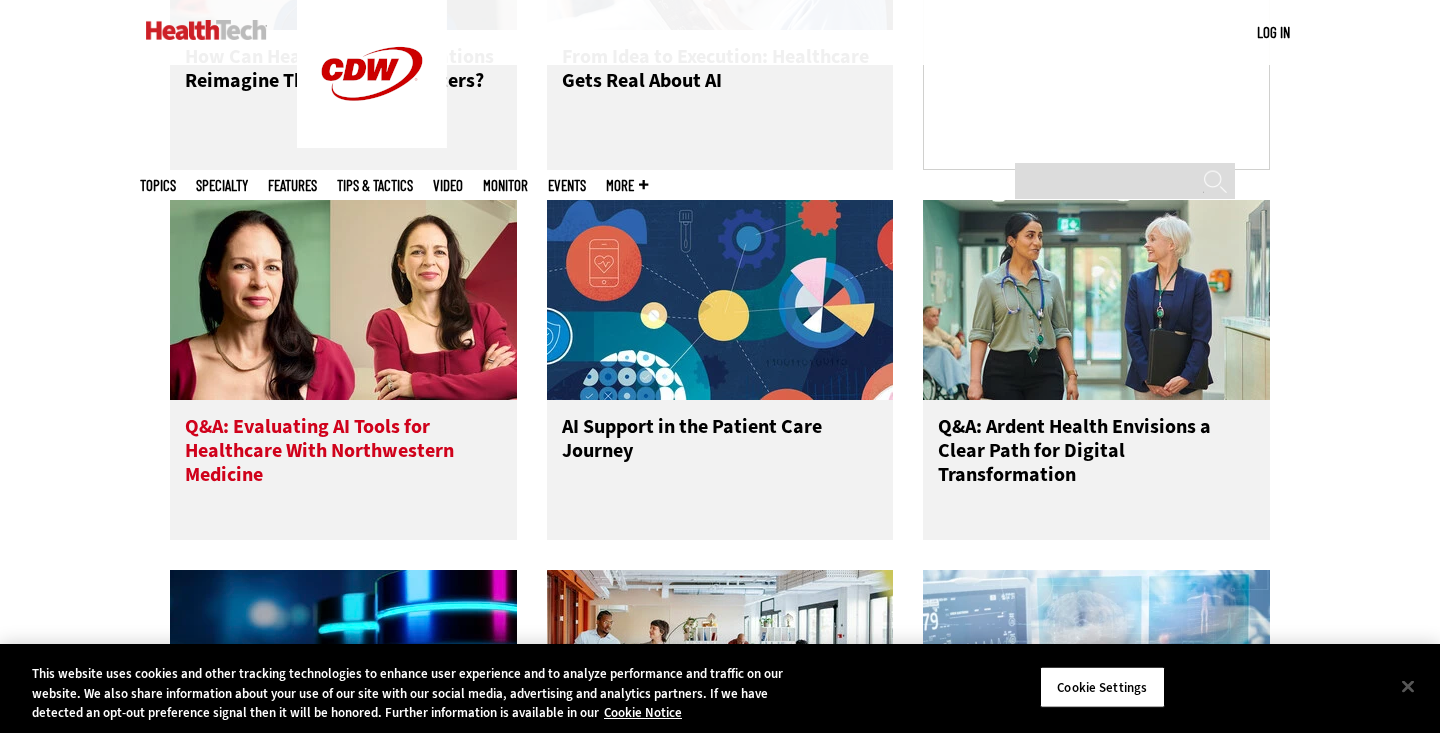 click on "Q&A: Evaluating AI Tools for Healthcare With Northwestern Medicine" at bounding box center [343, 455] 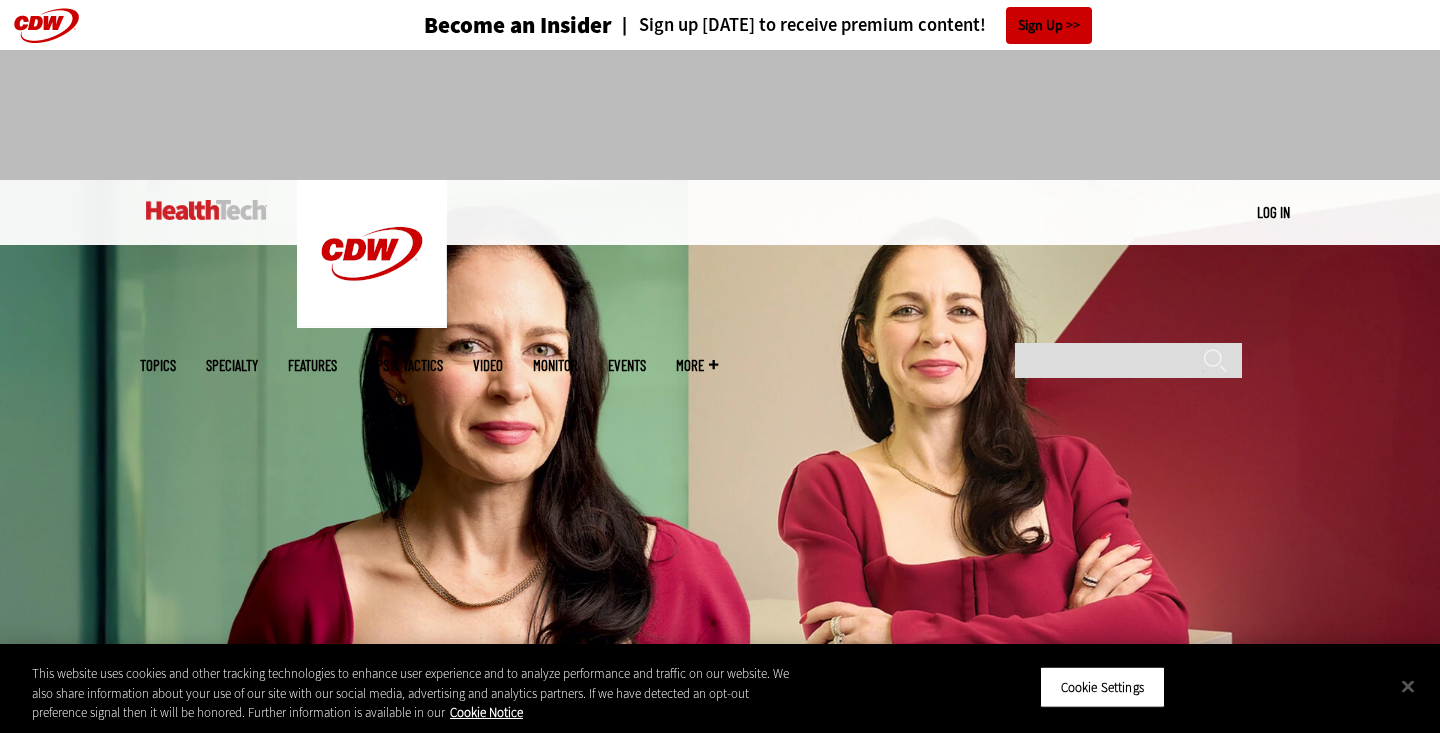 scroll, scrollTop: 0, scrollLeft: 0, axis: both 